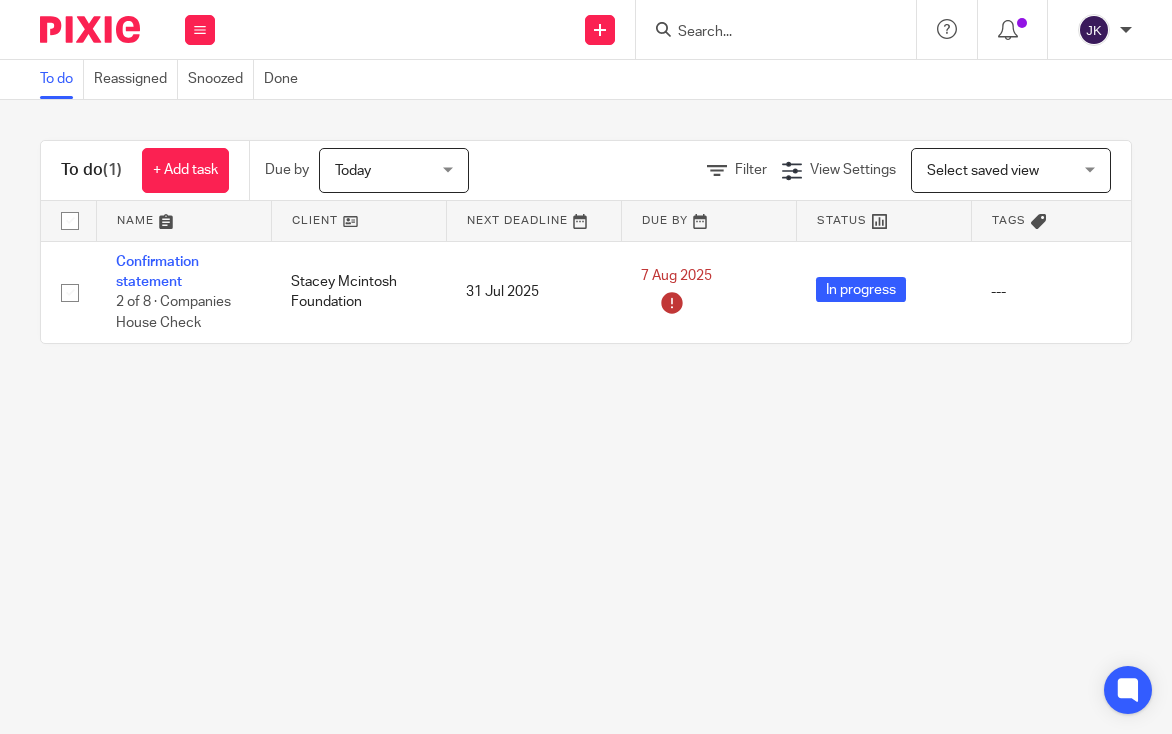 scroll, scrollTop: 0, scrollLeft: 0, axis: both 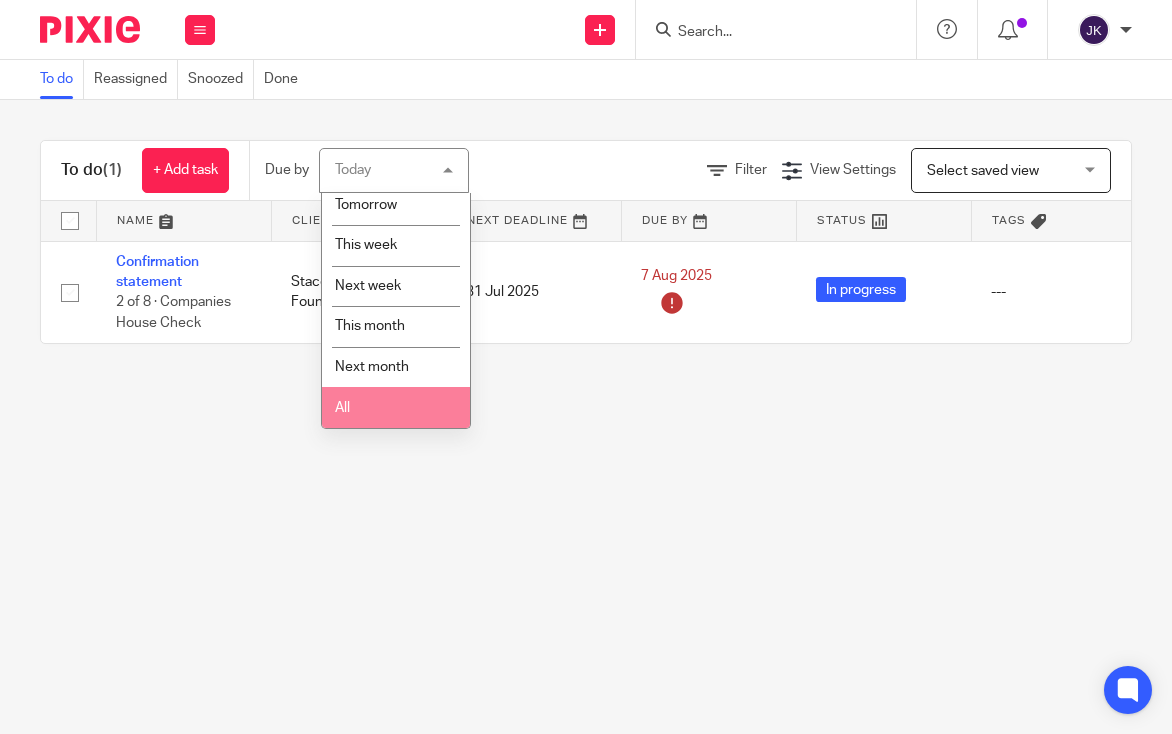 click on "All" at bounding box center [396, 407] 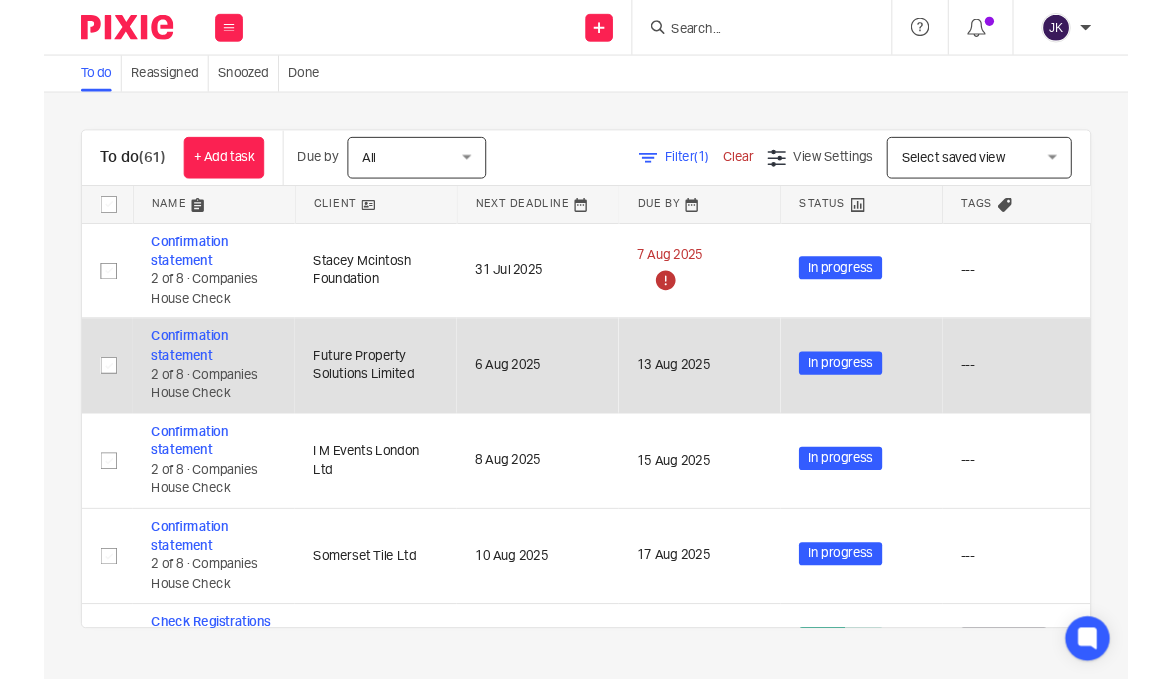 scroll, scrollTop: 0, scrollLeft: 0, axis: both 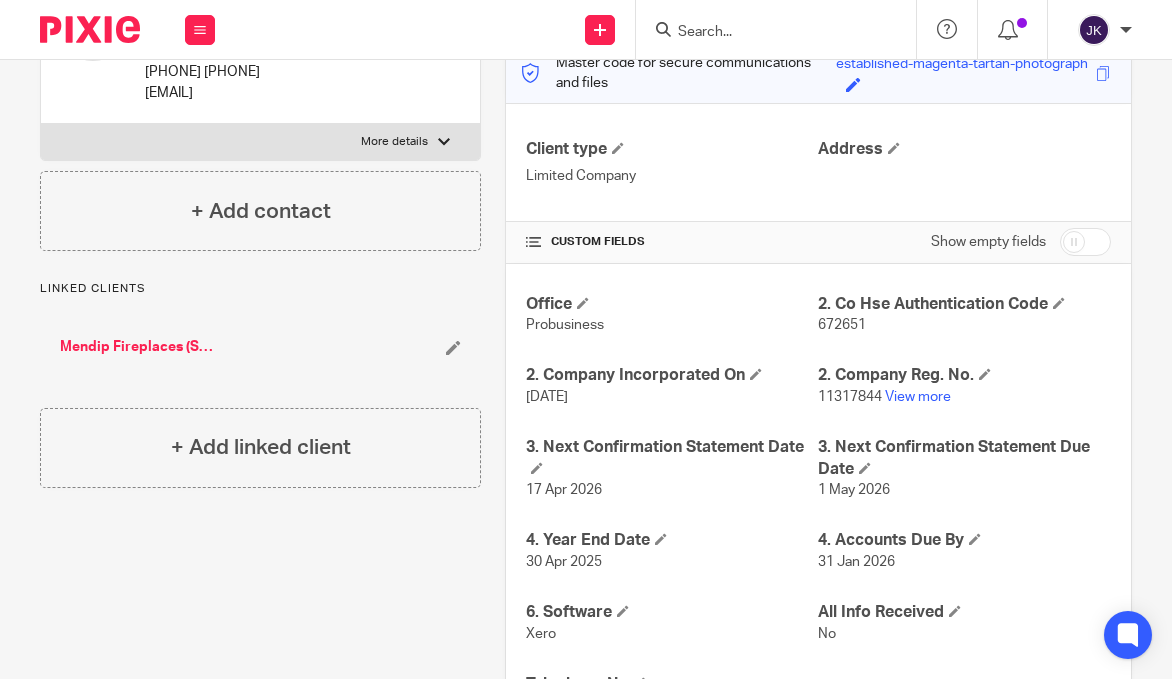 click on "Show empty fields" at bounding box center [1021, 242] 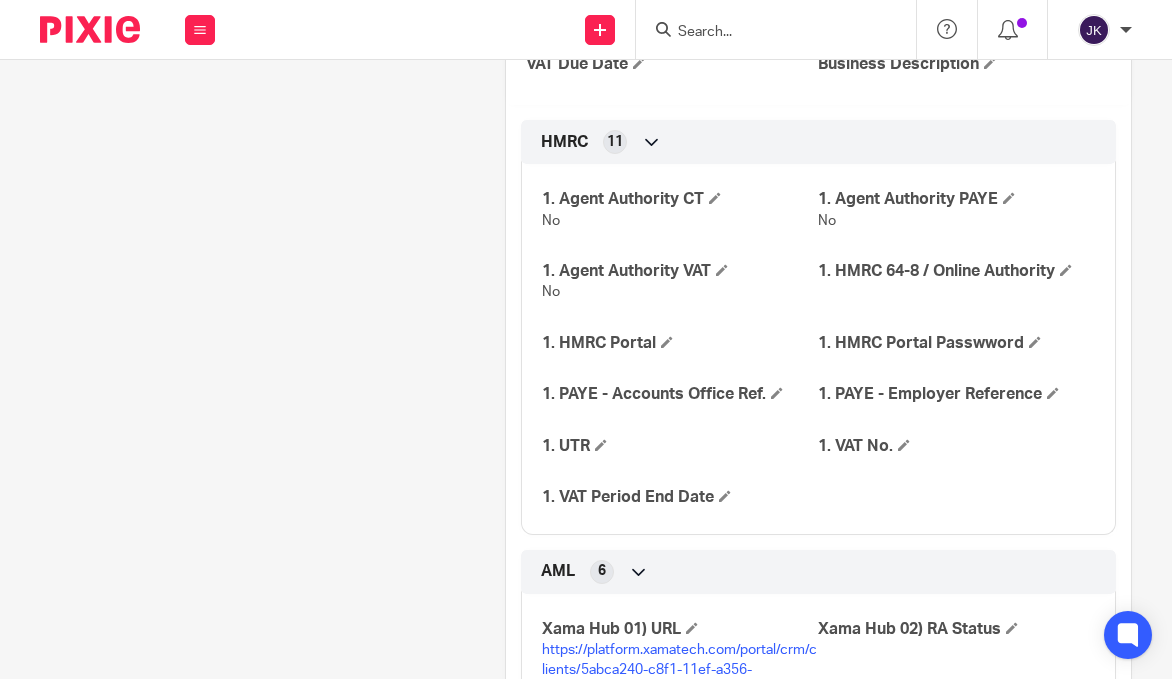 scroll, scrollTop: 932, scrollLeft: 0, axis: vertical 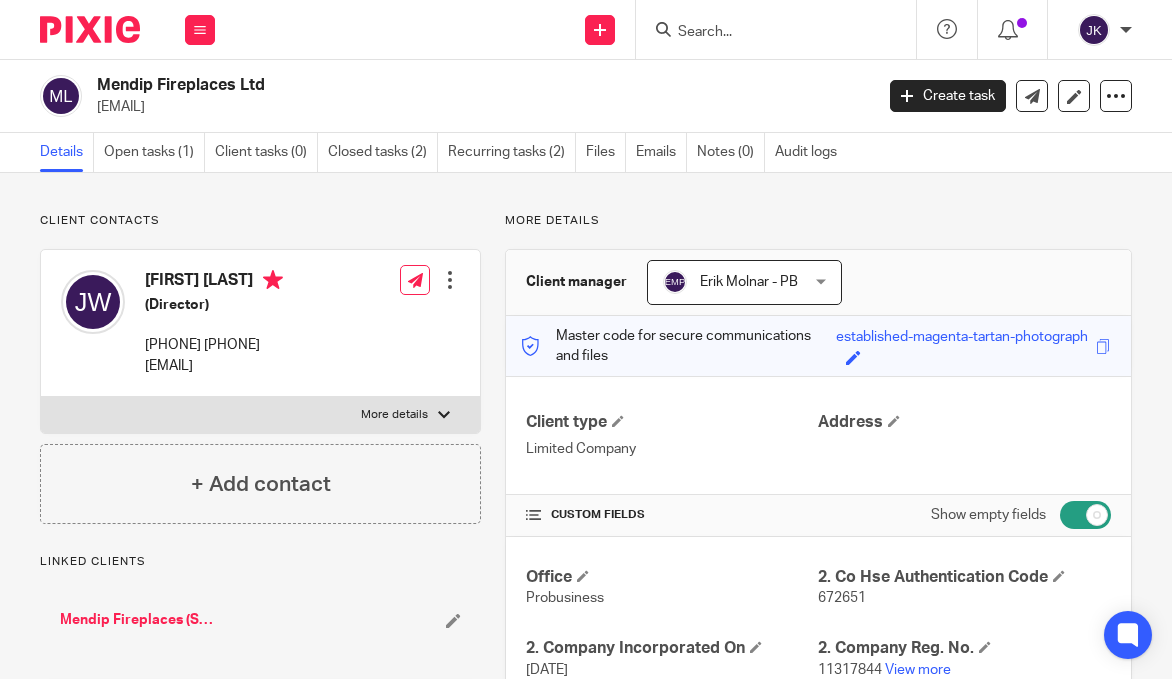 click on "Client contacts" at bounding box center [260, 221] 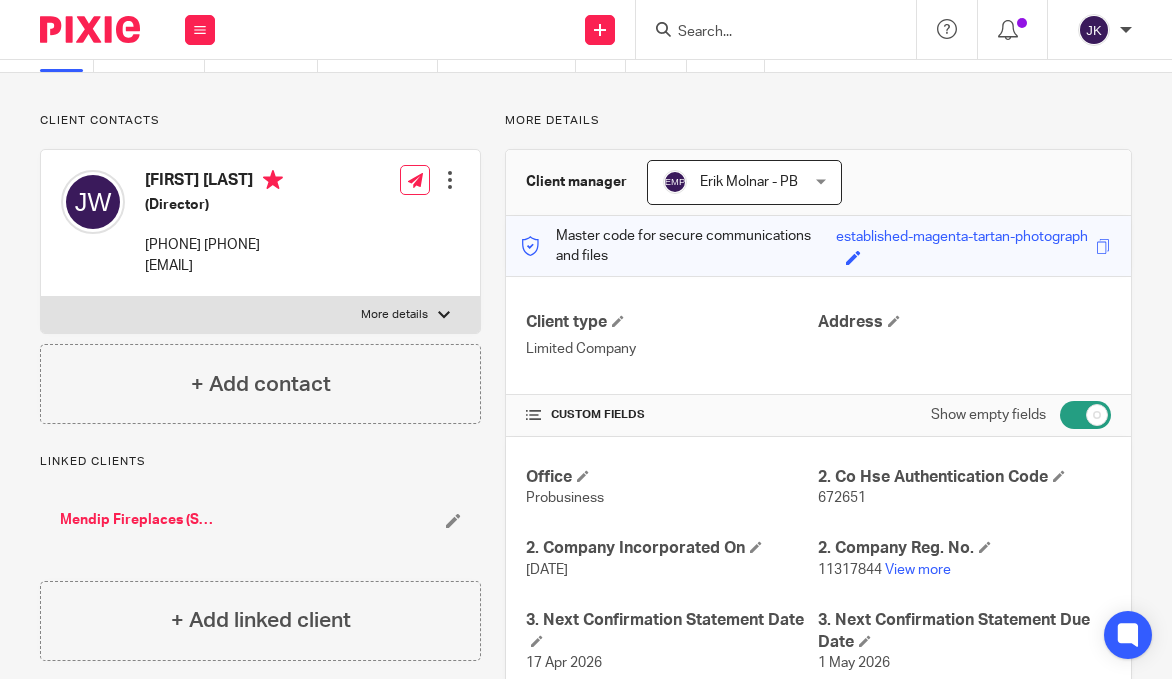 scroll, scrollTop: 200, scrollLeft: 0, axis: vertical 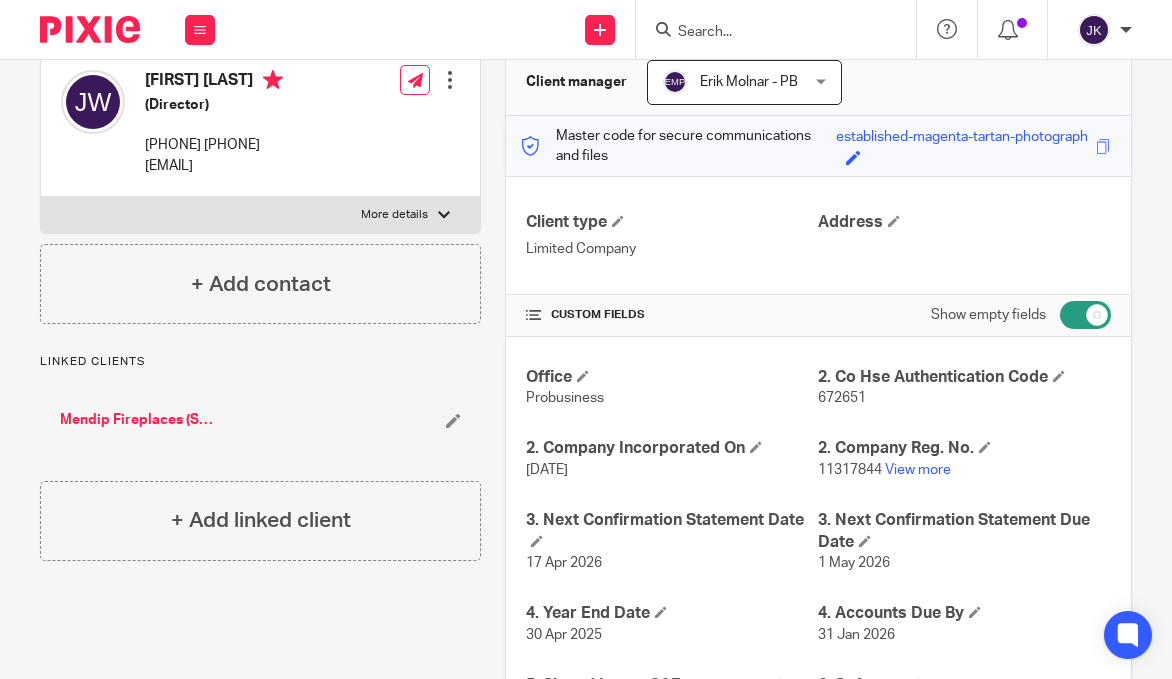 click on "Client manager
Erik Molnar - PB
Erik Molnar - PB
Alison James
Barbara Osubu
Charlene Robinson
Diana Whitlock Douglas
Emily Belcher
Erik Molnar
Erik Molnar - PB
Johanne Kassardjian
Johanne Kassardjian
Lory Baker
Martin Bowe
Nas Bashir
Niall O'Driscoll
Niall OD -PB
Payroll PB
SA PRO
SA Assessment
Sally Chivers PB
Sally Chivers
Sarah Tram
Sarah Tram - PB
Sonia Bird
Thamid Haque
27" at bounding box center [818, 83] 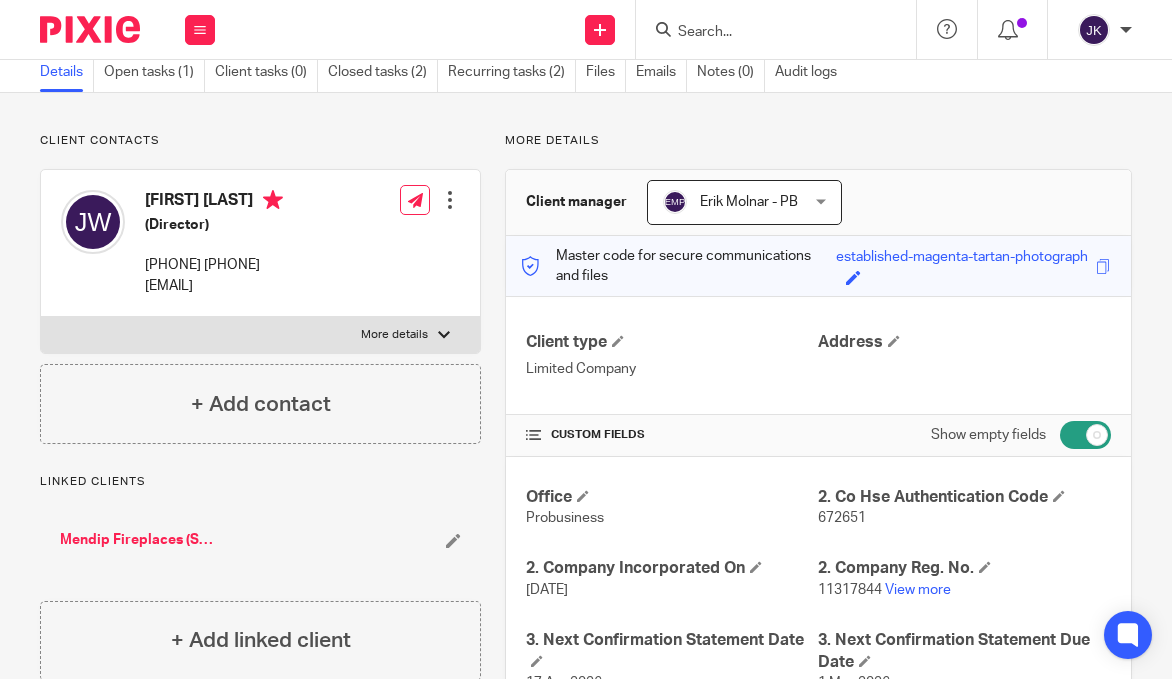 scroll, scrollTop: 0, scrollLeft: 0, axis: both 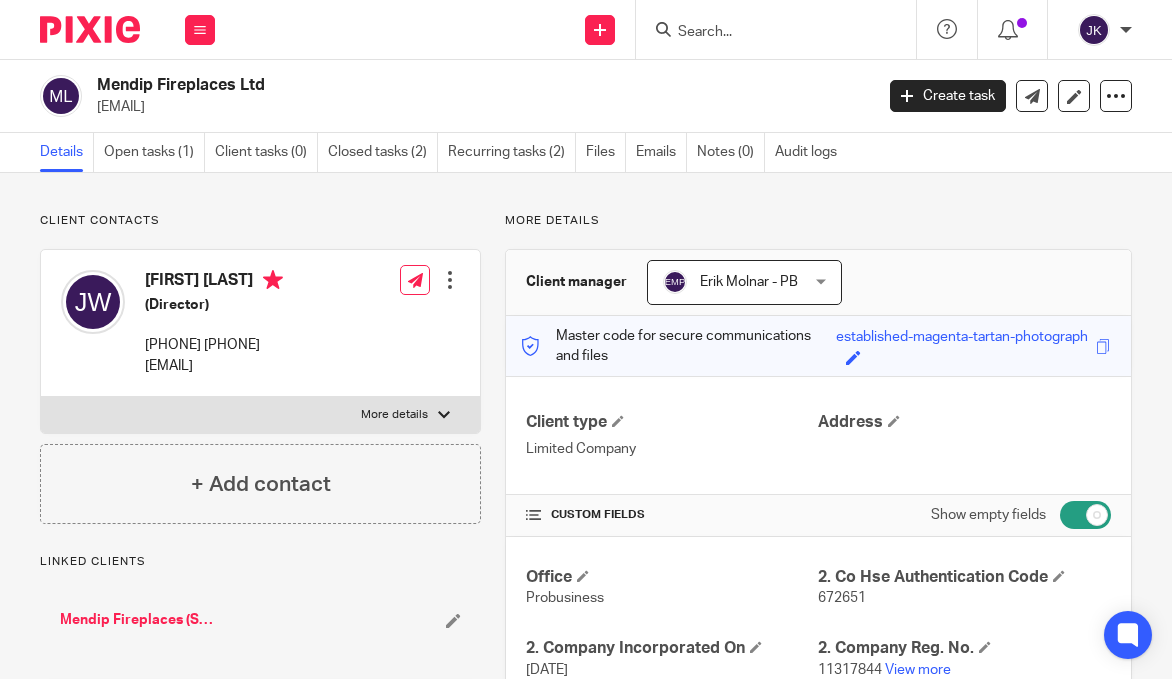 drag, startPoint x: 281, startPoint y: 85, endPoint x: 92, endPoint y: 84, distance: 189.00264 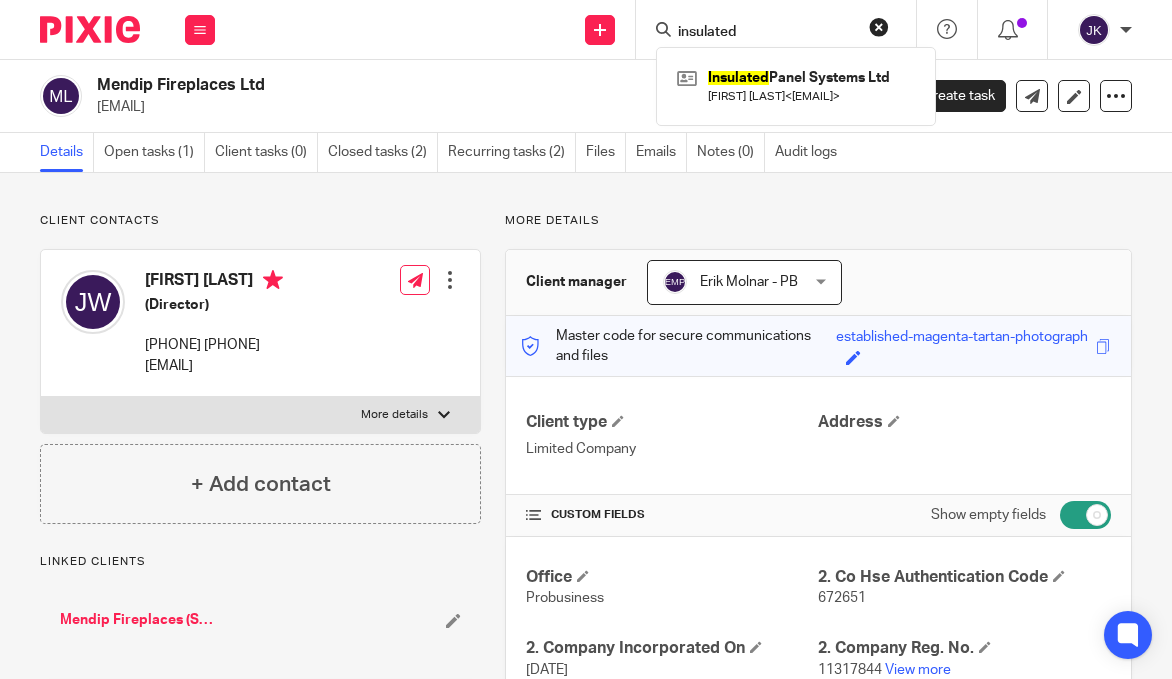 type on "insulated" 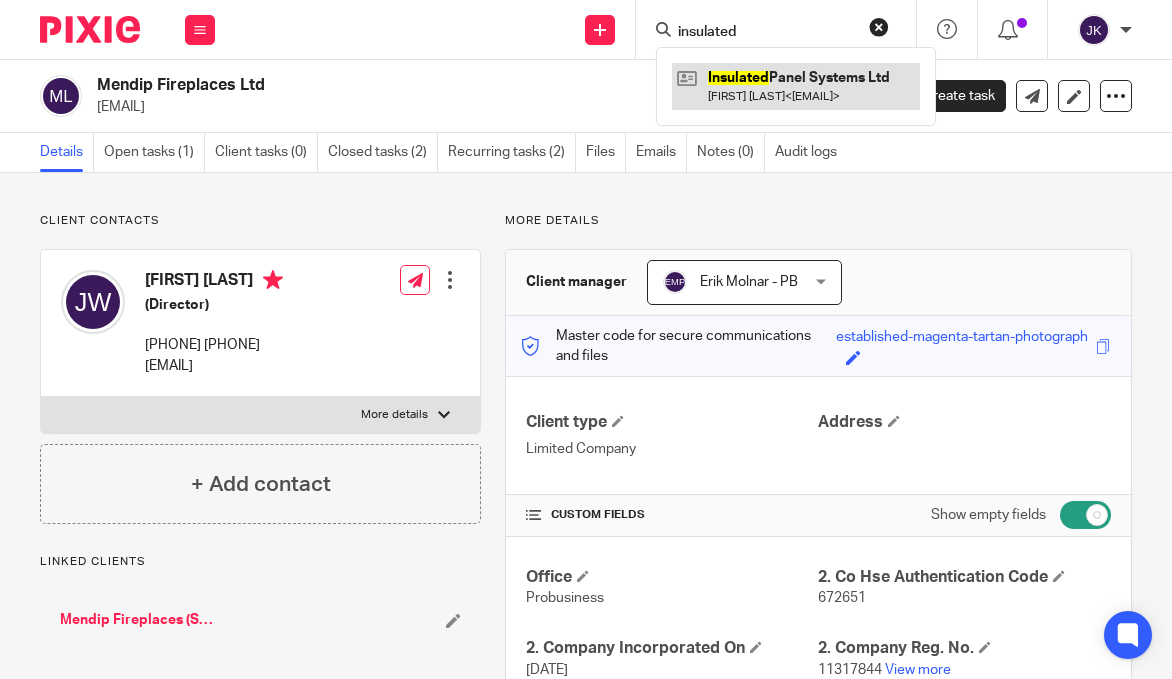 click at bounding box center [796, 86] 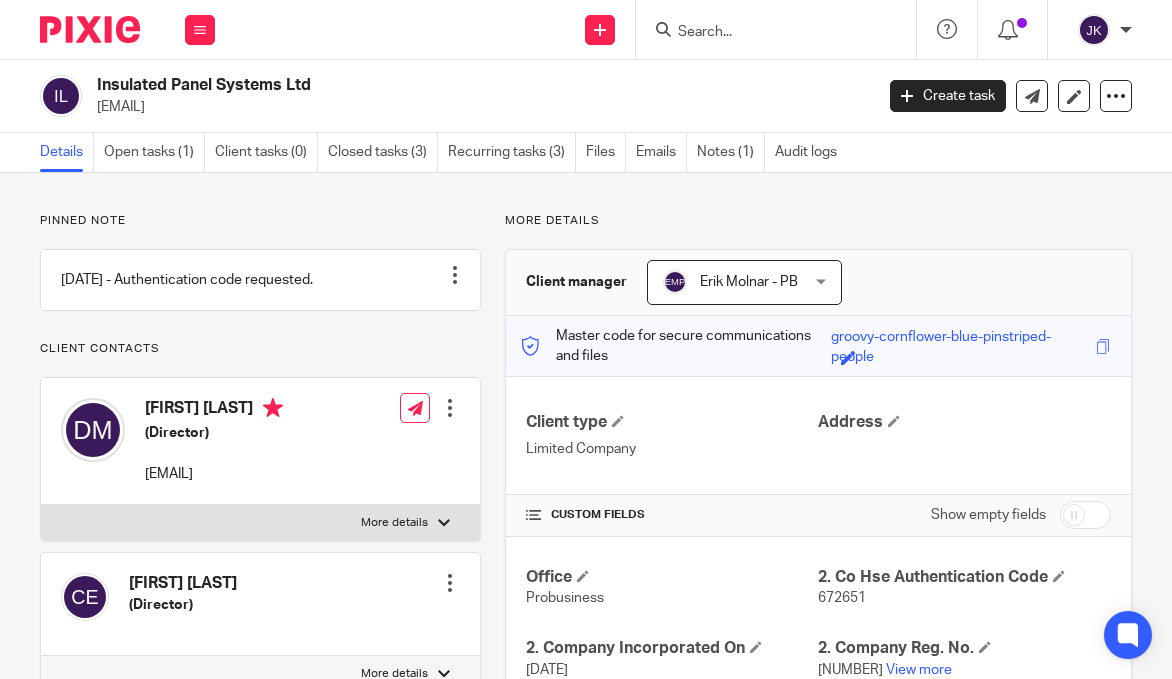 scroll, scrollTop: 0, scrollLeft: 0, axis: both 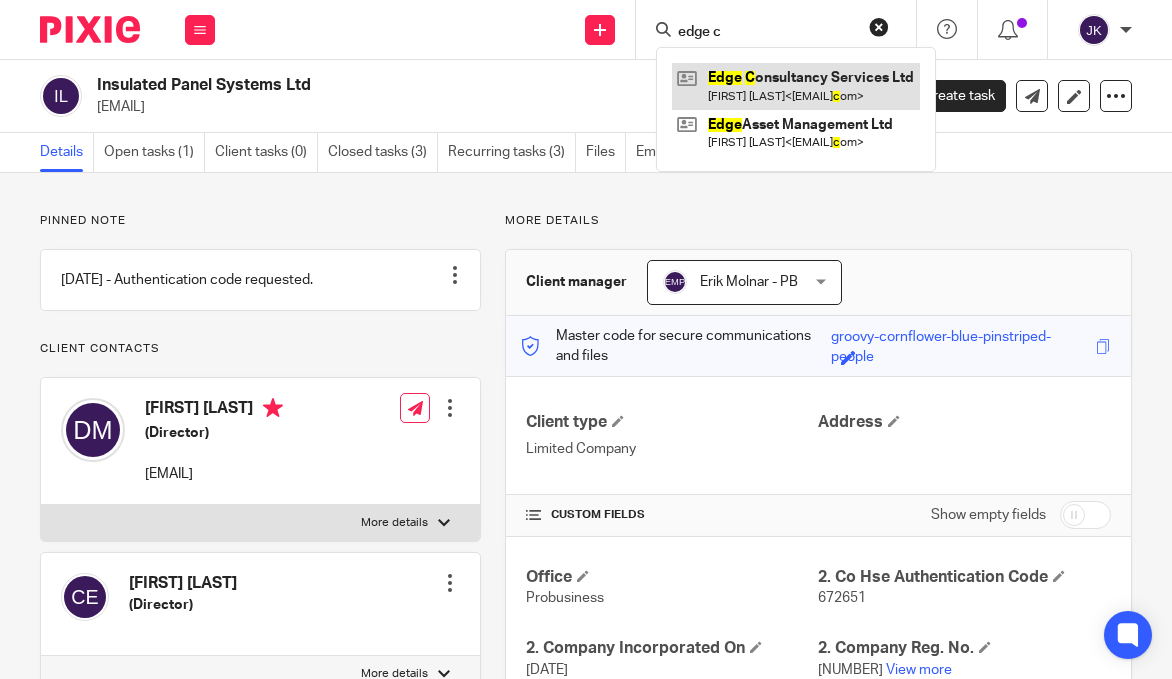 type on "edge c" 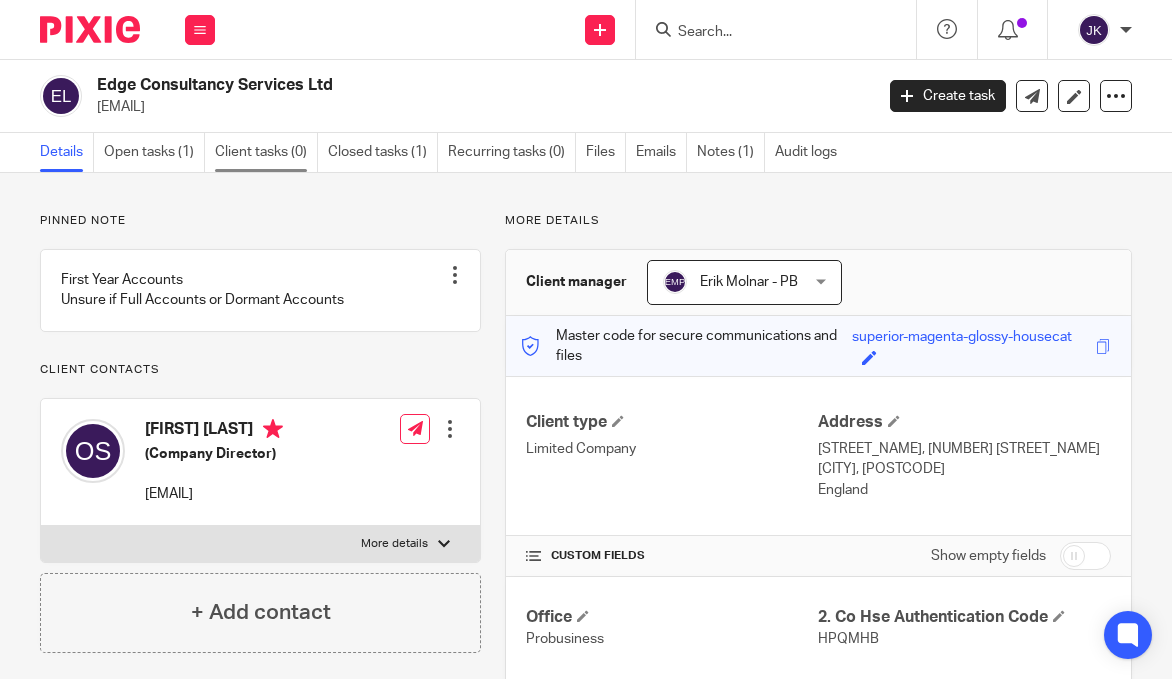 scroll, scrollTop: 0, scrollLeft: 0, axis: both 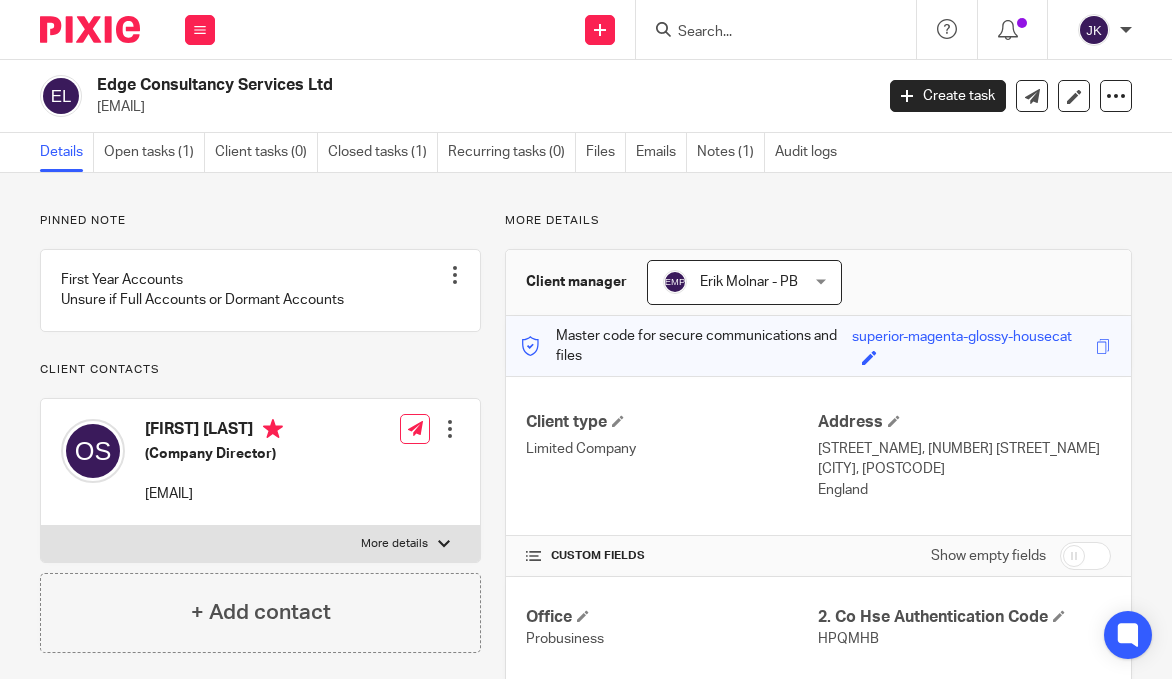 drag, startPoint x: 350, startPoint y: 82, endPoint x: 100, endPoint y: 82, distance: 250 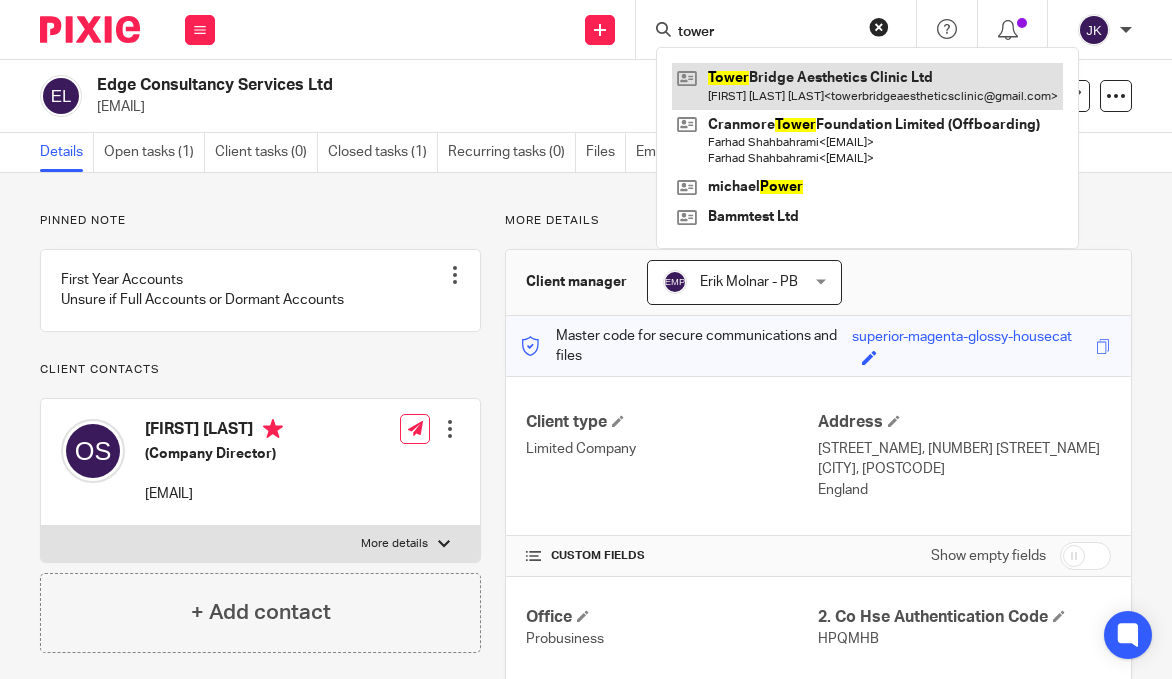 type on "tower" 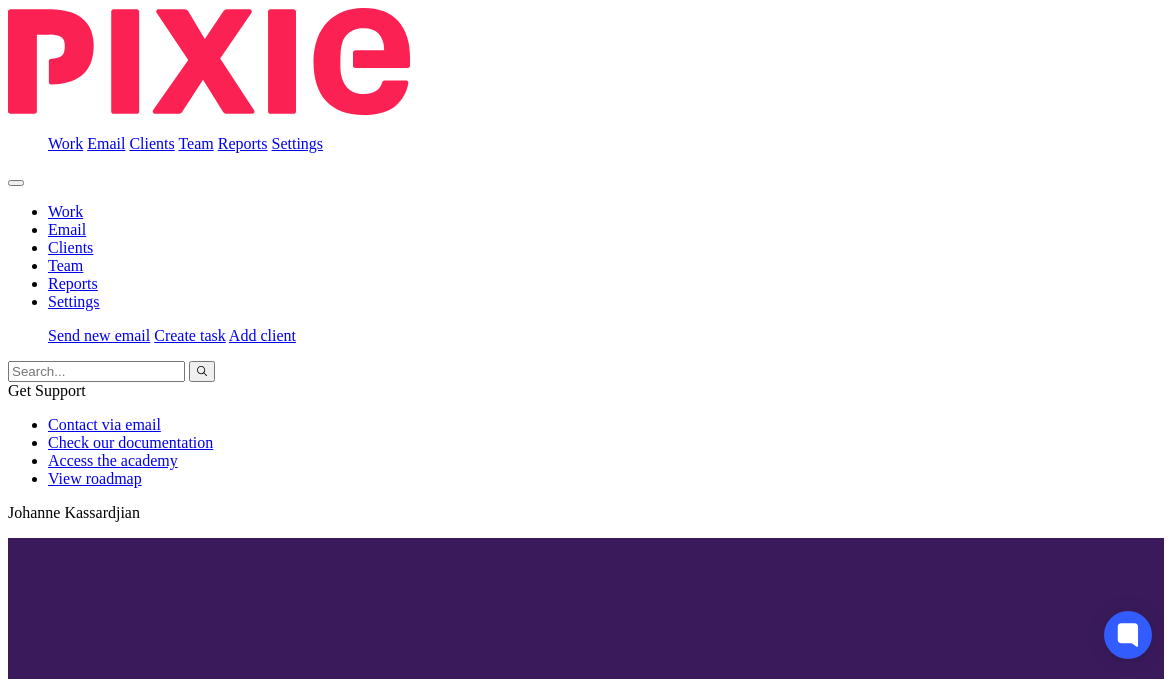 scroll, scrollTop: 0, scrollLeft: 0, axis: both 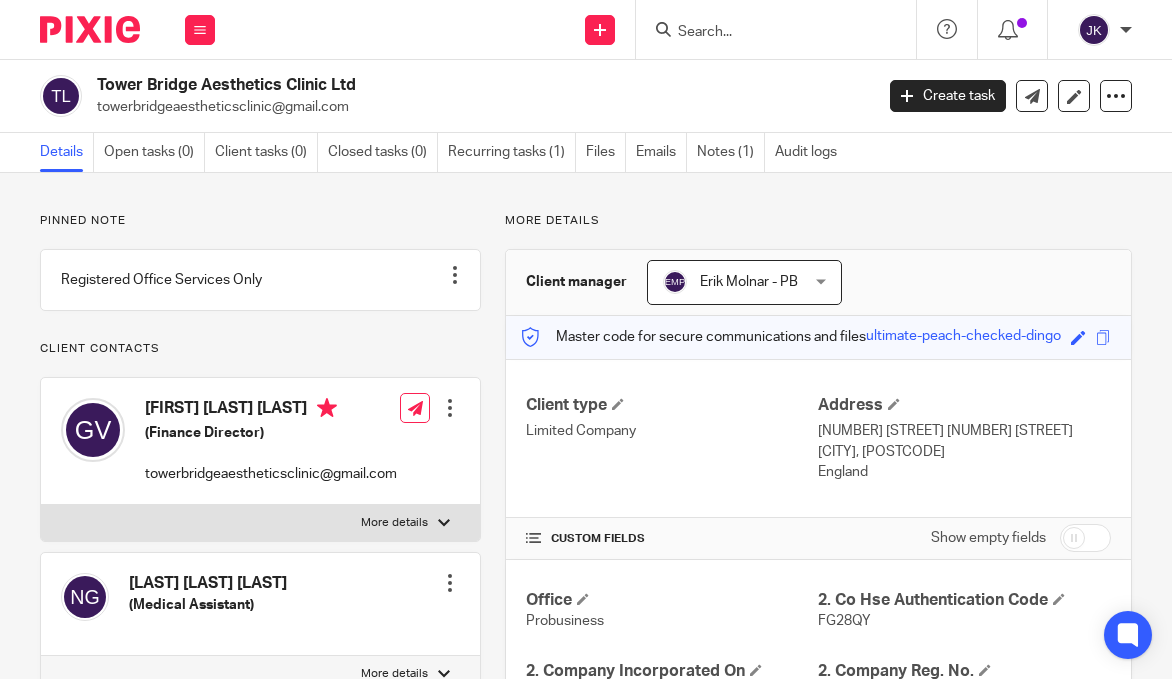 drag, startPoint x: 384, startPoint y: 78, endPoint x: 100, endPoint y: 77, distance: 284.00177 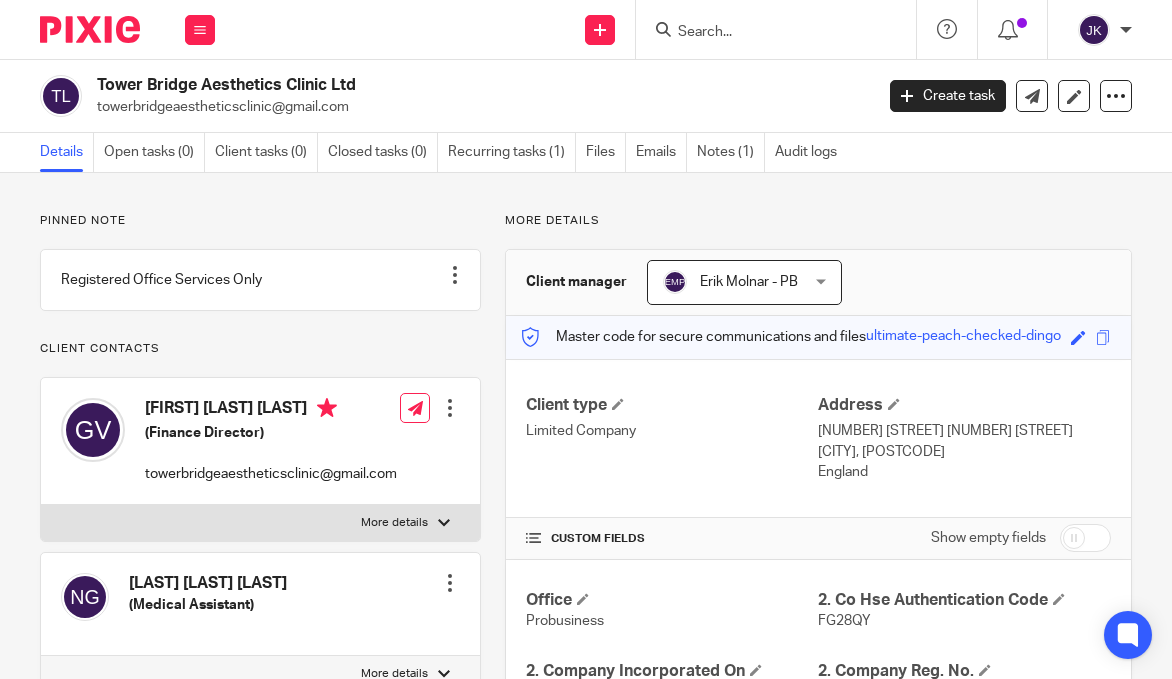 click on "Tower Bridge Aesthetics Clinic Ltd" at bounding box center [402, 85] 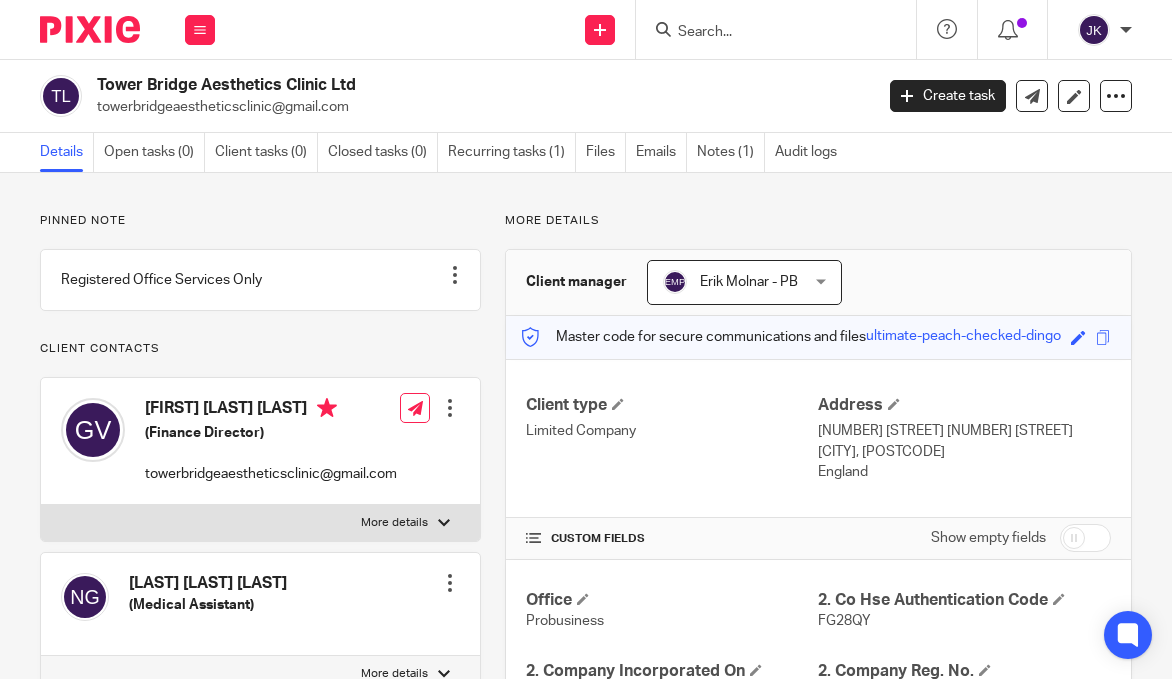 drag, startPoint x: 361, startPoint y: 106, endPoint x: 94, endPoint y: 106, distance: 267 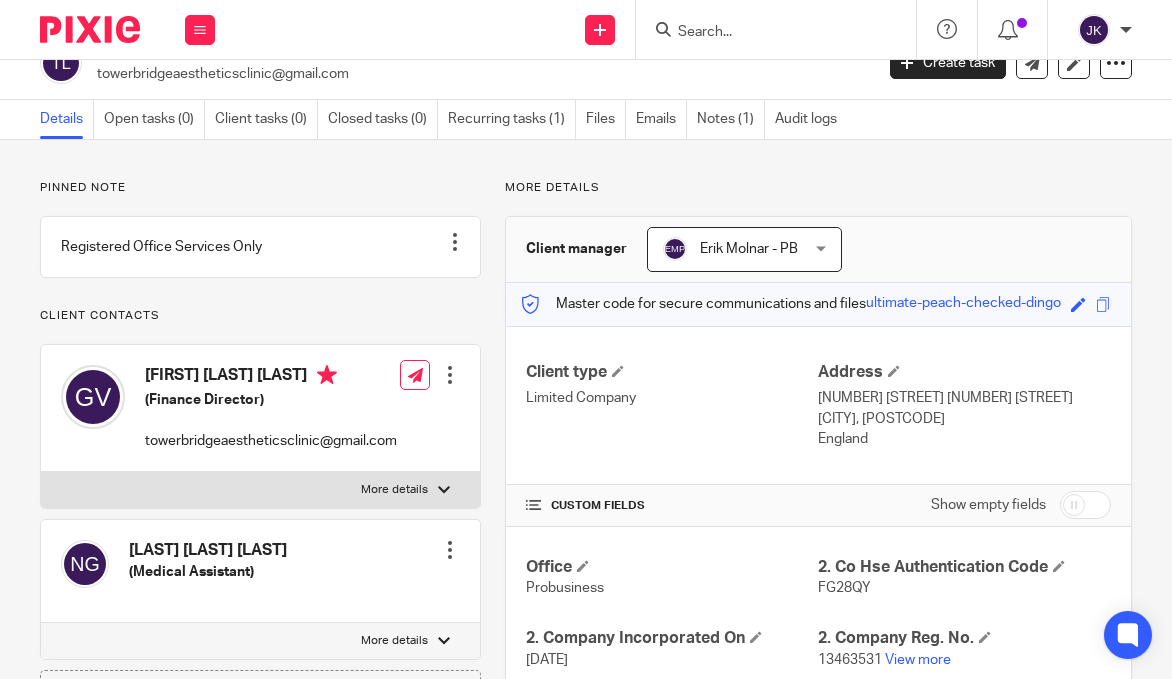 scroll, scrollTop: 0, scrollLeft: 0, axis: both 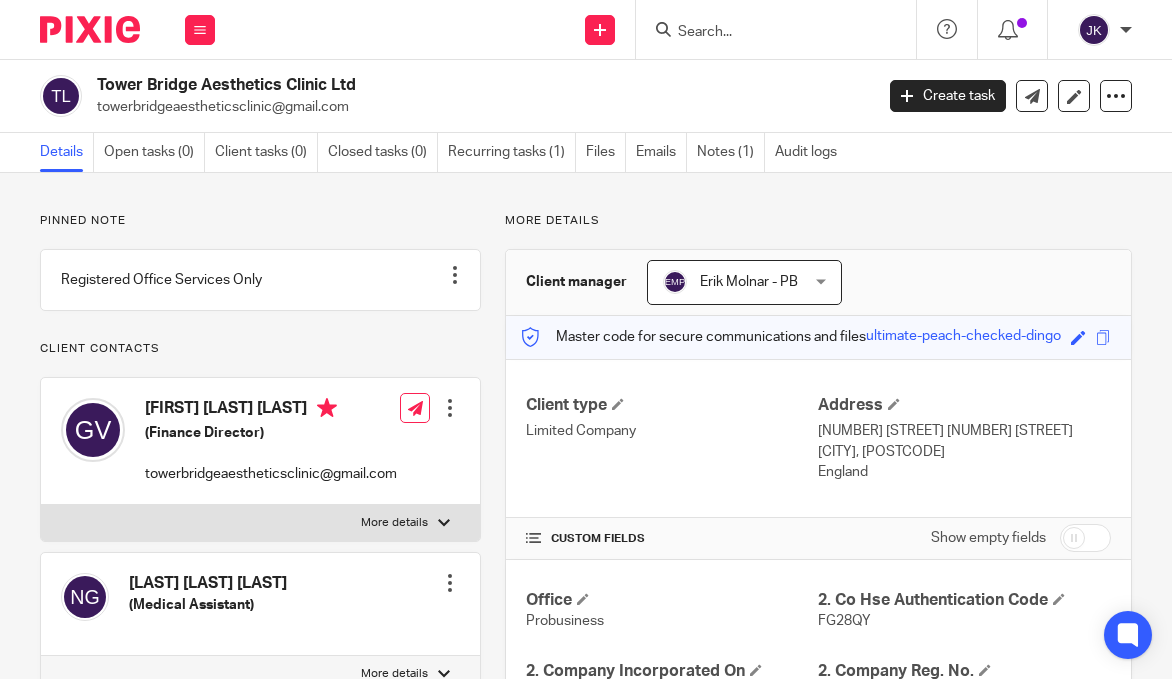 click at bounding box center (766, 33) 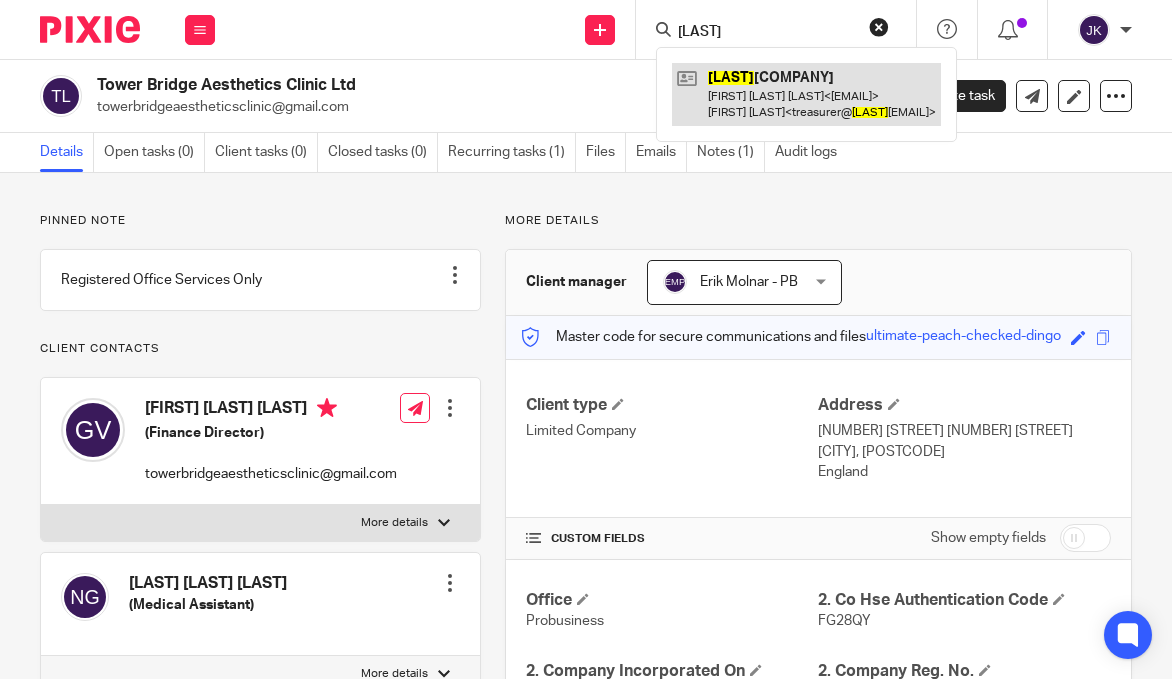 type on "[LAST]" 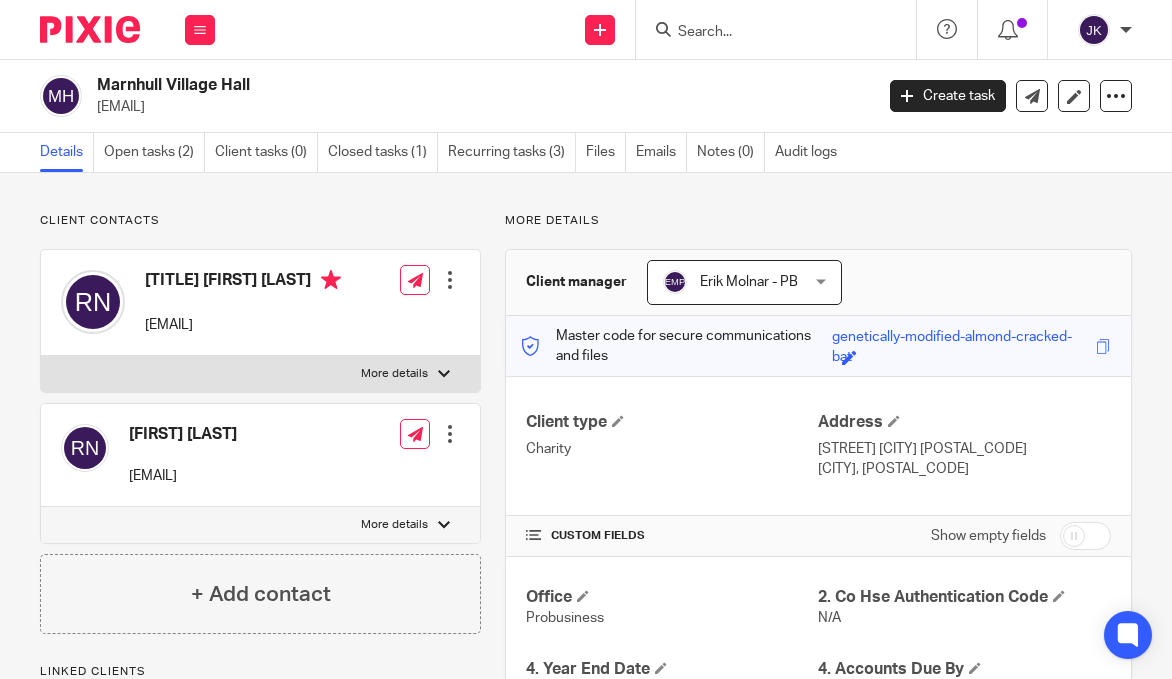 scroll, scrollTop: 0, scrollLeft: 0, axis: both 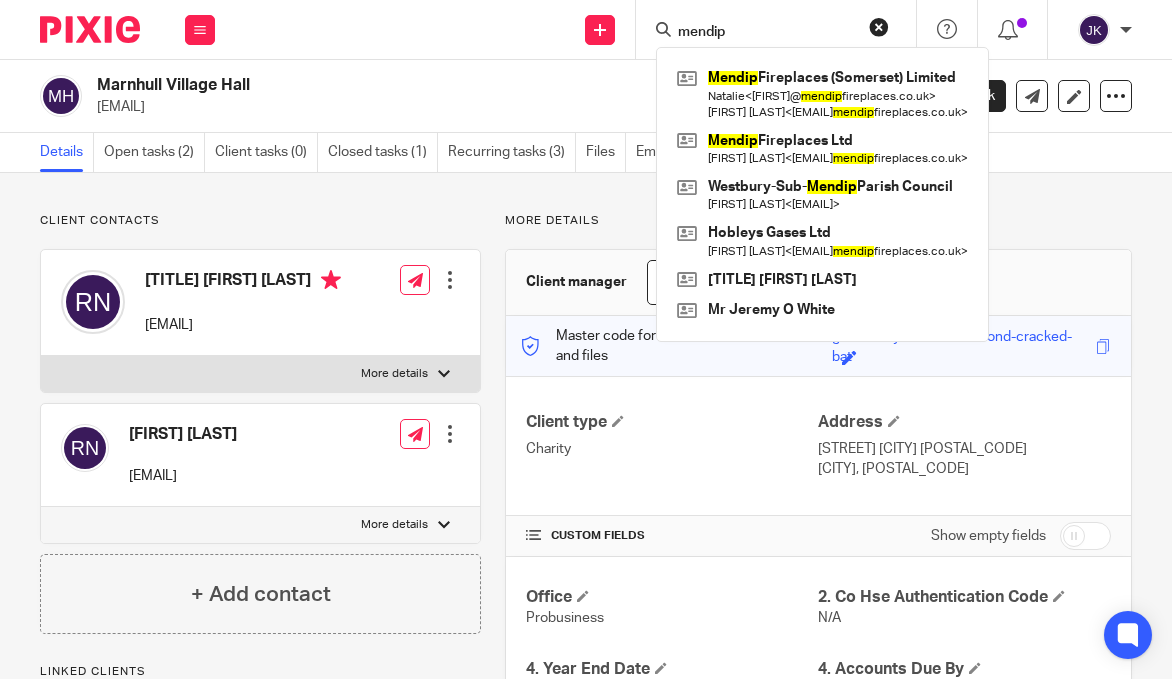type on "mendip" 